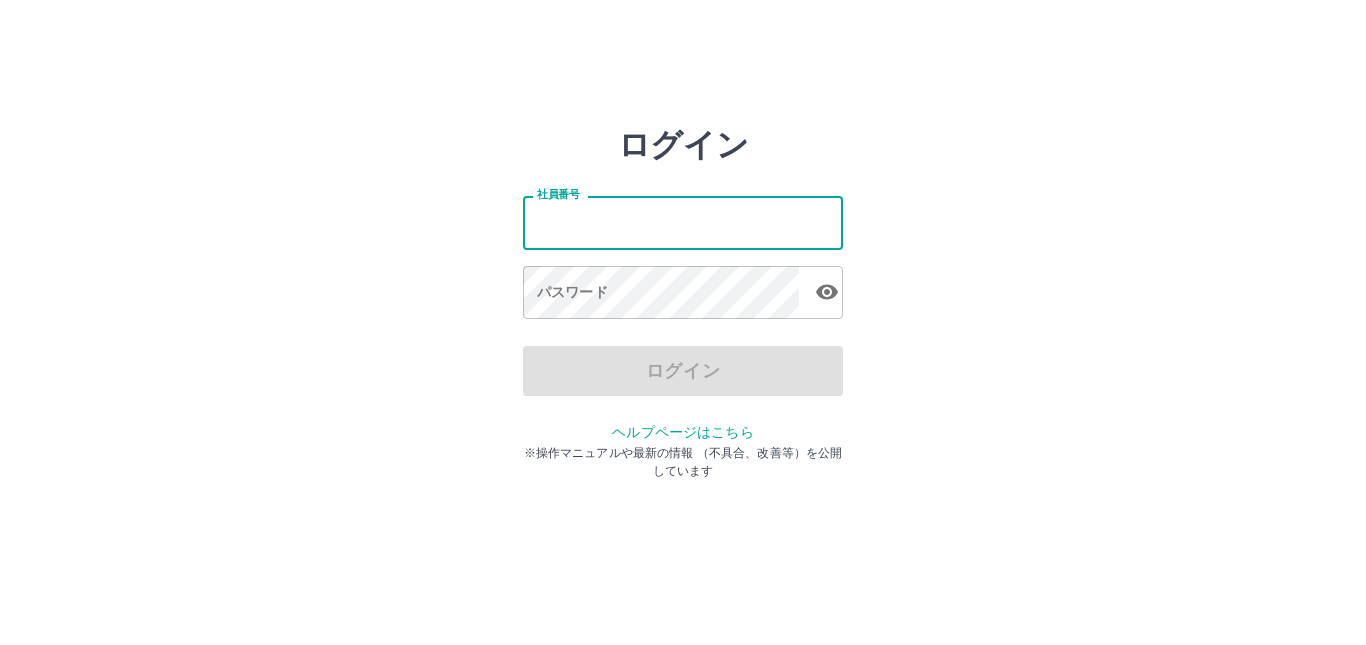 scroll, scrollTop: 0, scrollLeft: 0, axis: both 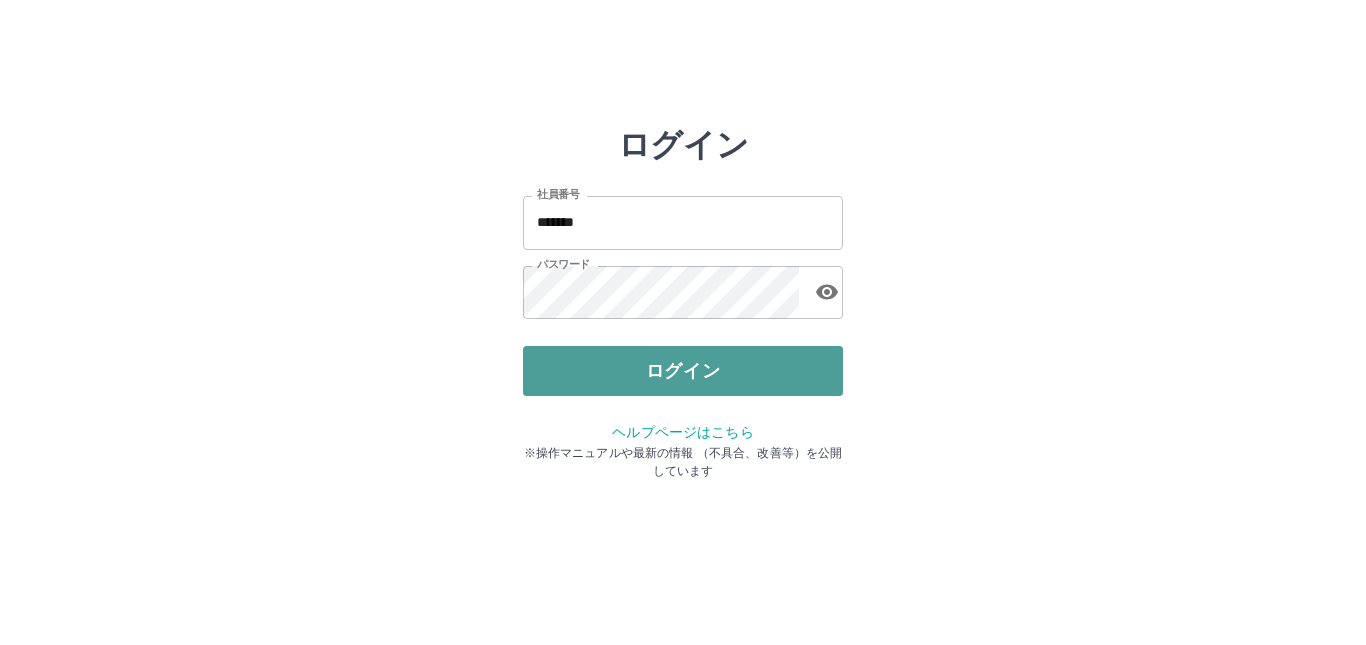 click on "ログイン" at bounding box center (683, 371) 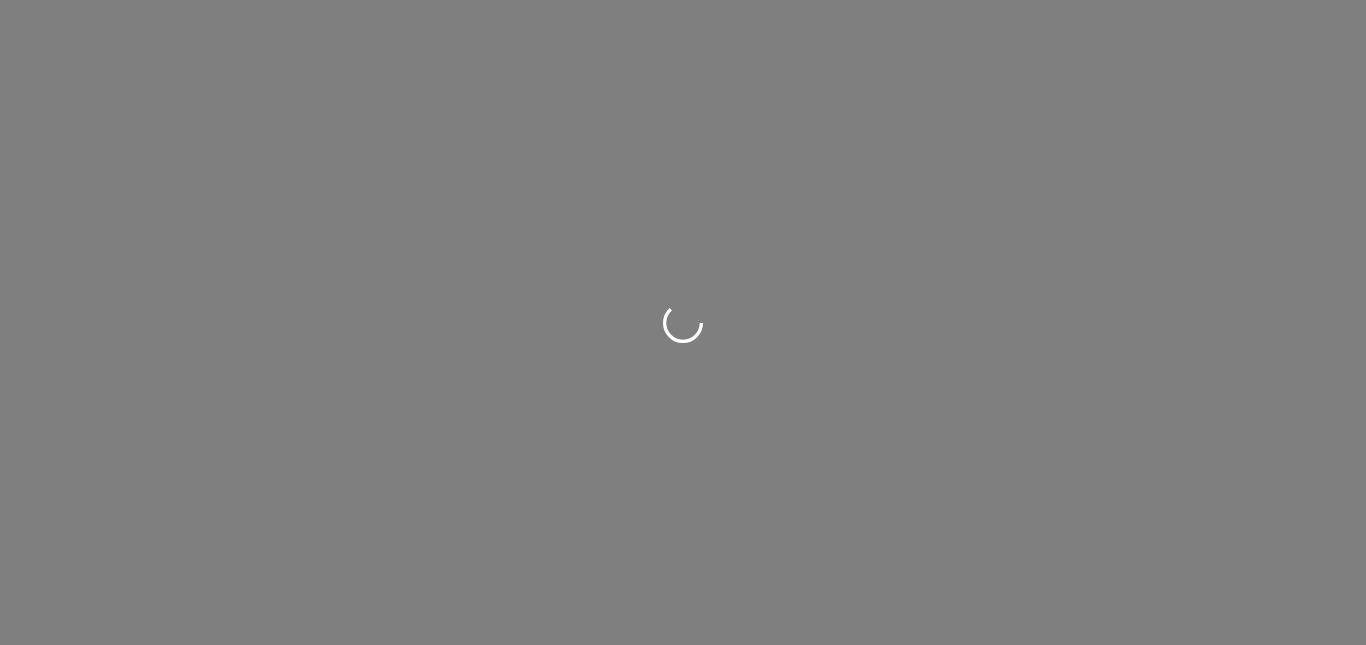 scroll, scrollTop: 0, scrollLeft: 0, axis: both 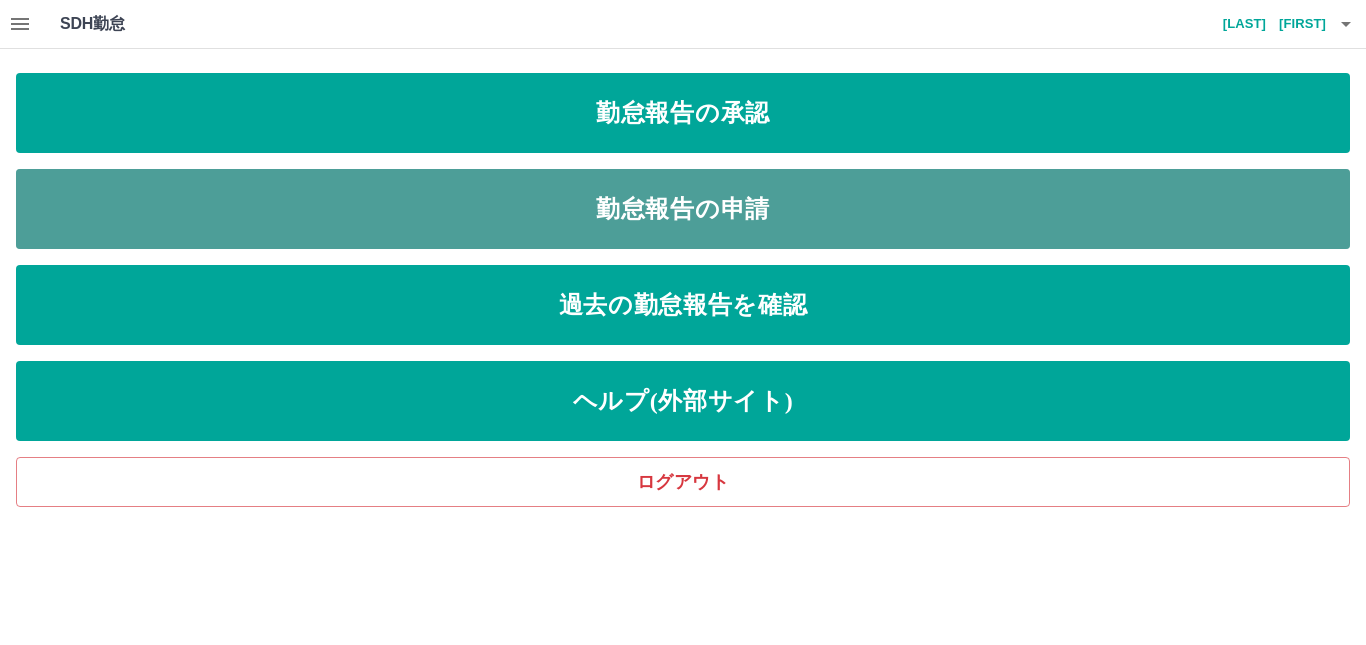 click on "勤怠報告の申請" at bounding box center (683, 209) 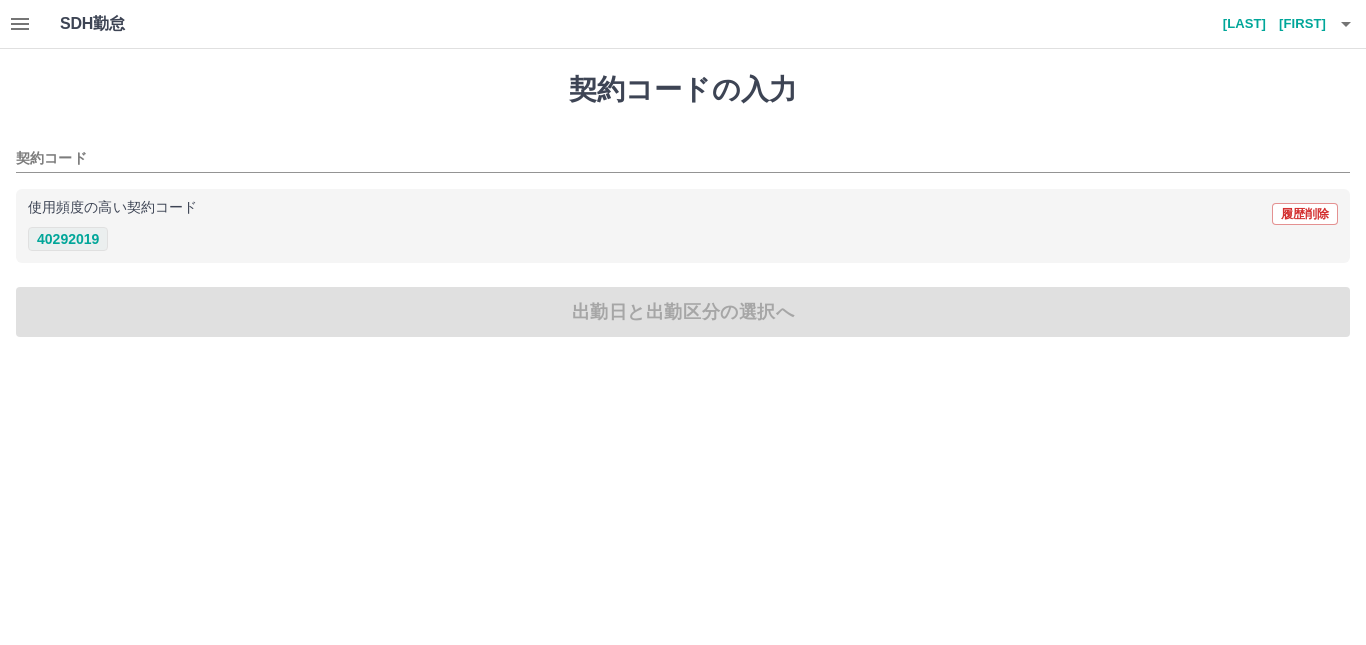 click on "40292019" at bounding box center [68, 239] 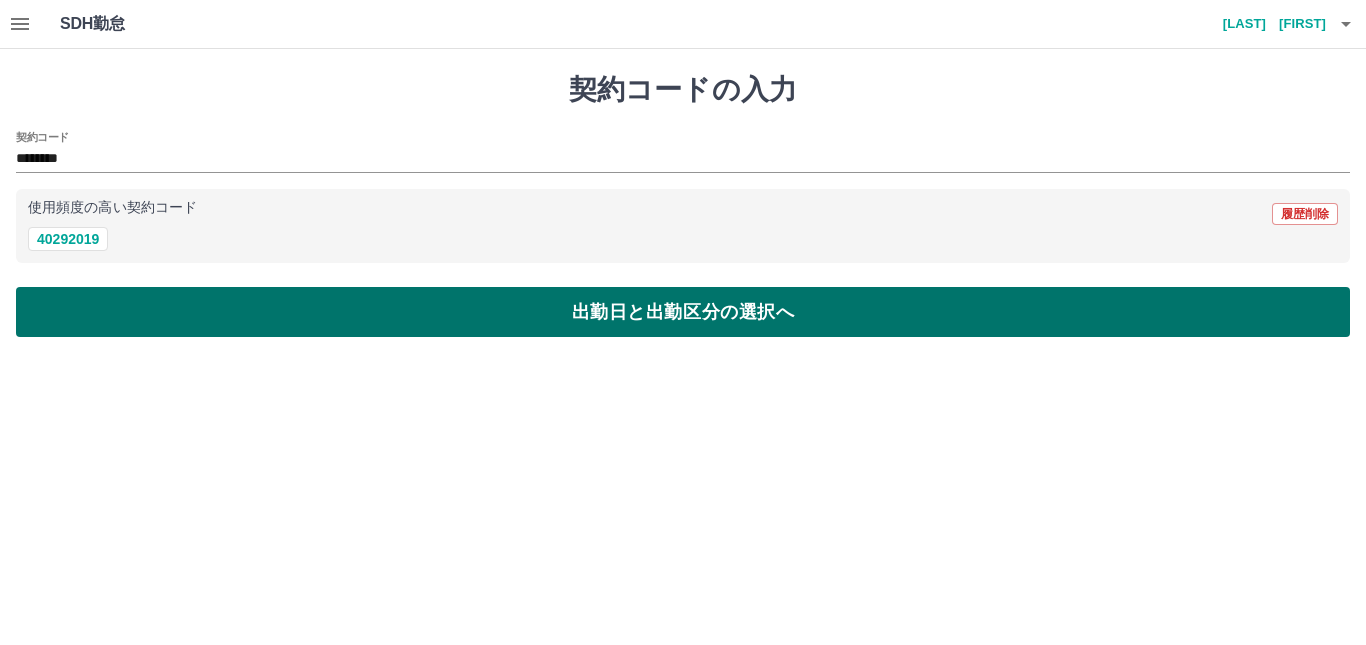 click on "出勤日と出勤区分の選択へ" at bounding box center (683, 312) 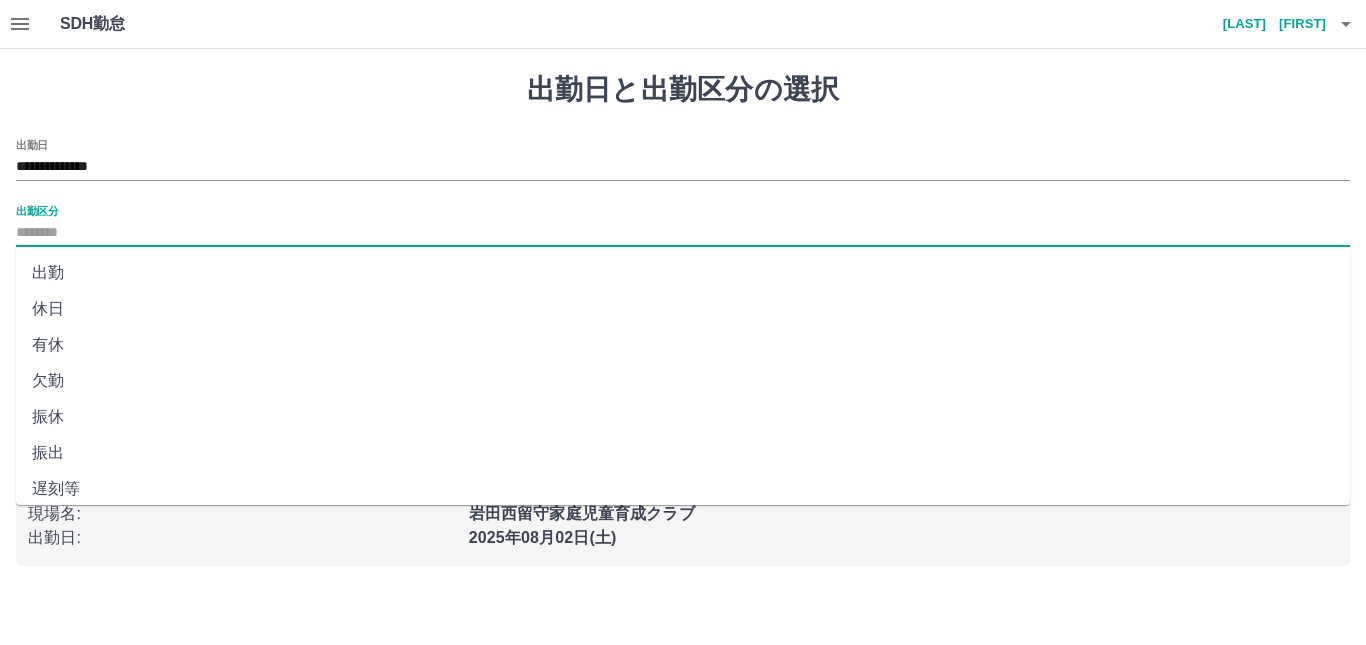 click on "出勤区分" at bounding box center [683, 233] 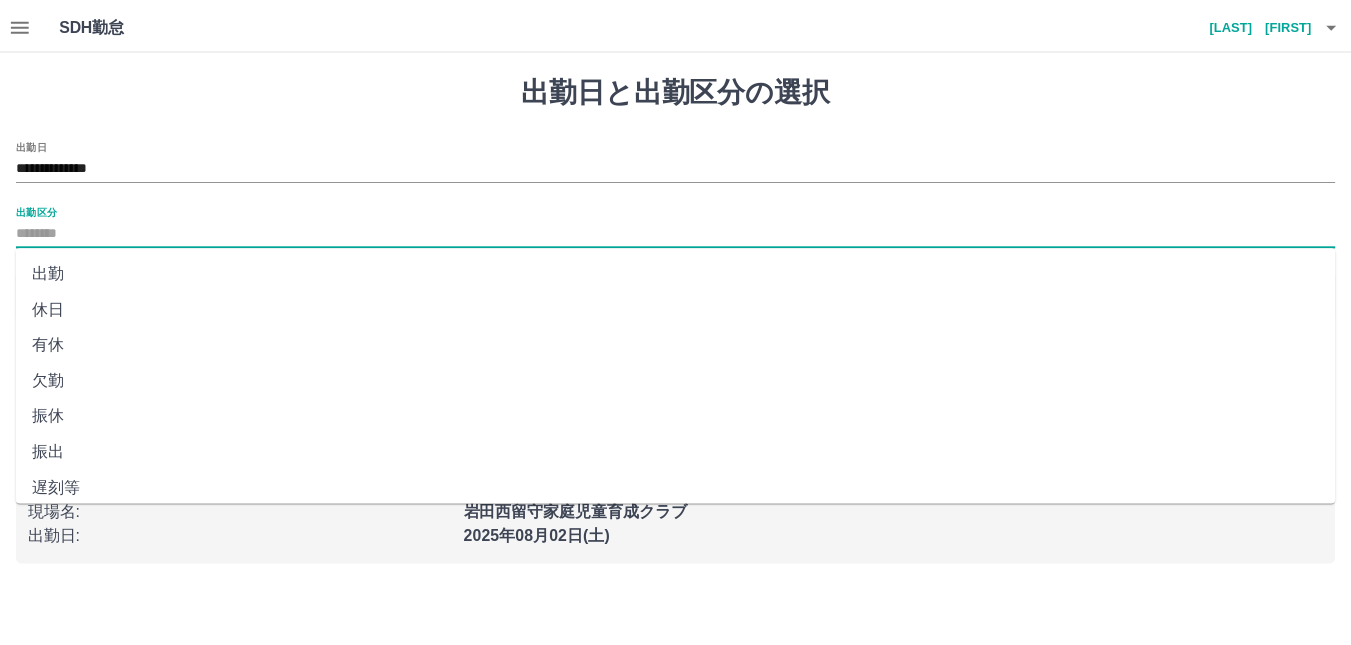 scroll, scrollTop: 100, scrollLeft: 0, axis: vertical 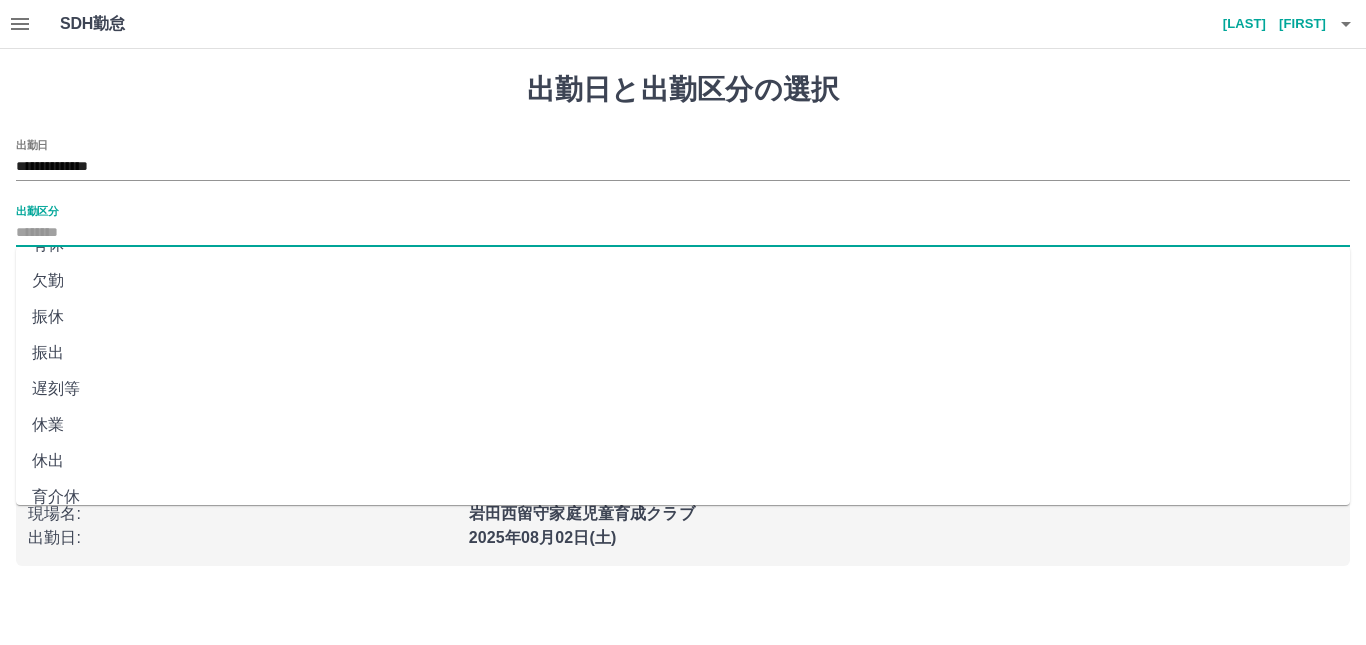 click on "休出" at bounding box center (683, 461) 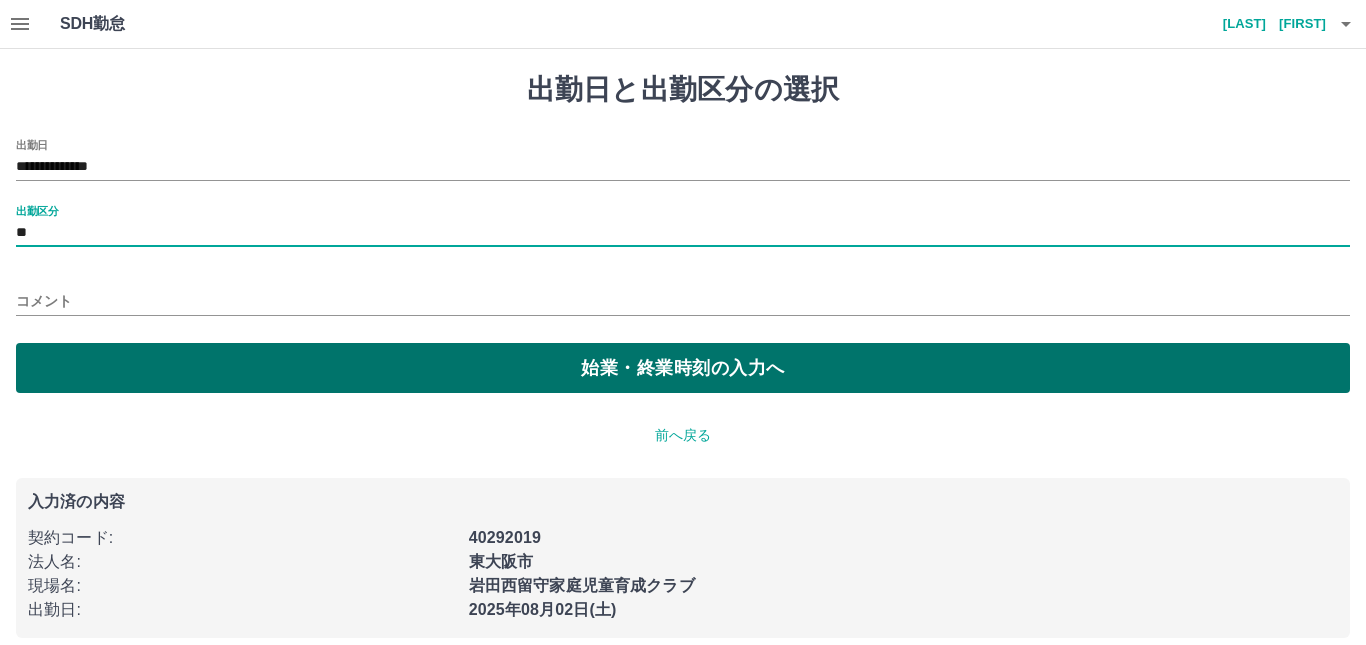 click on "始業・終業時刻の入力へ" at bounding box center [683, 368] 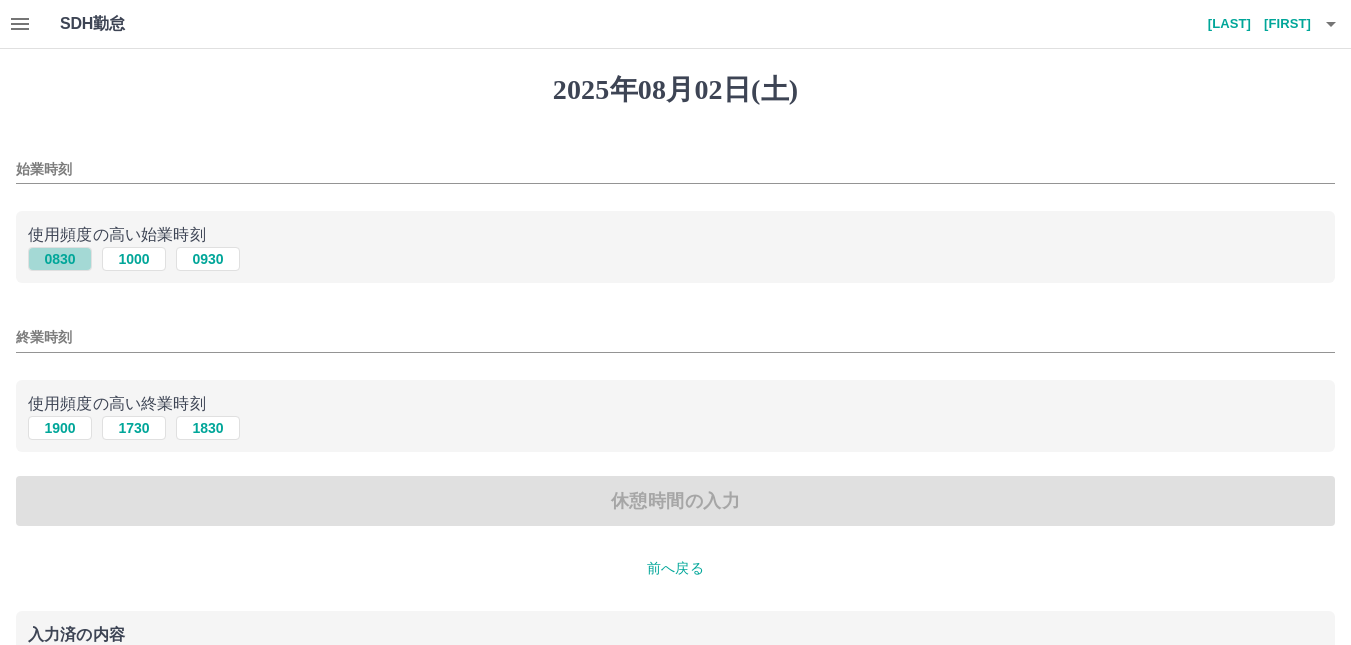 click on "0830" at bounding box center (60, 259) 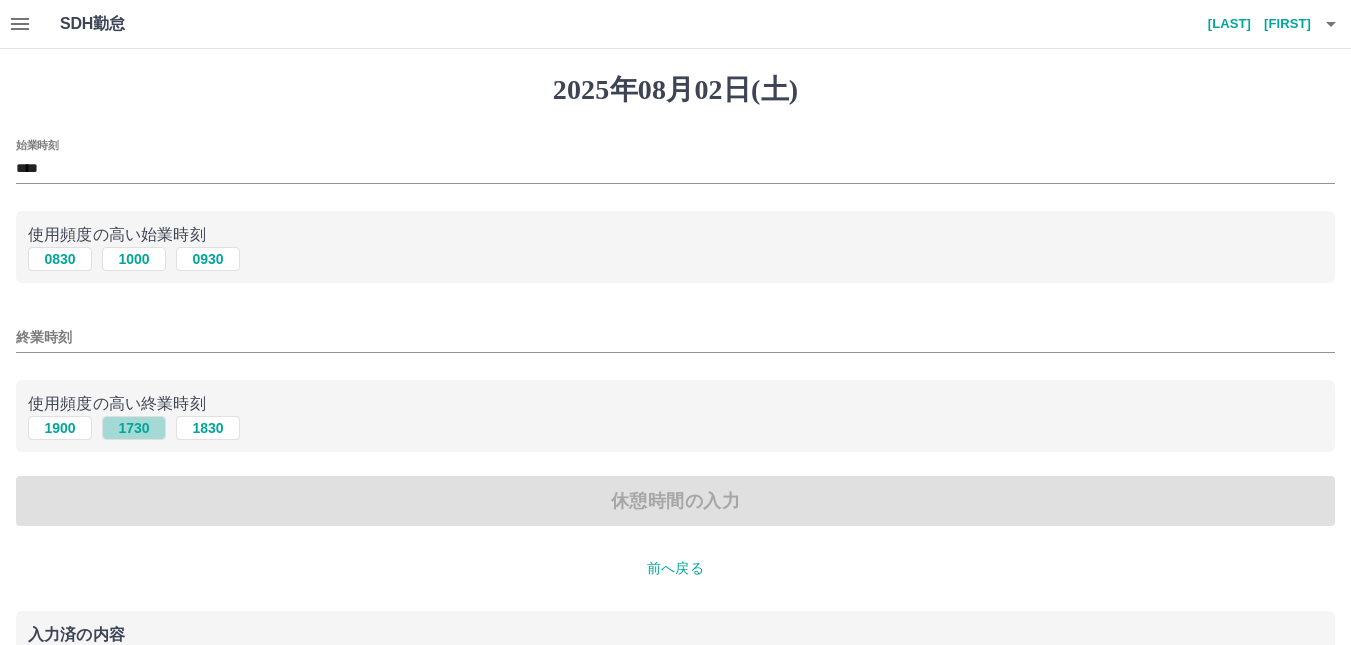 click on "1730" at bounding box center (134, 428) 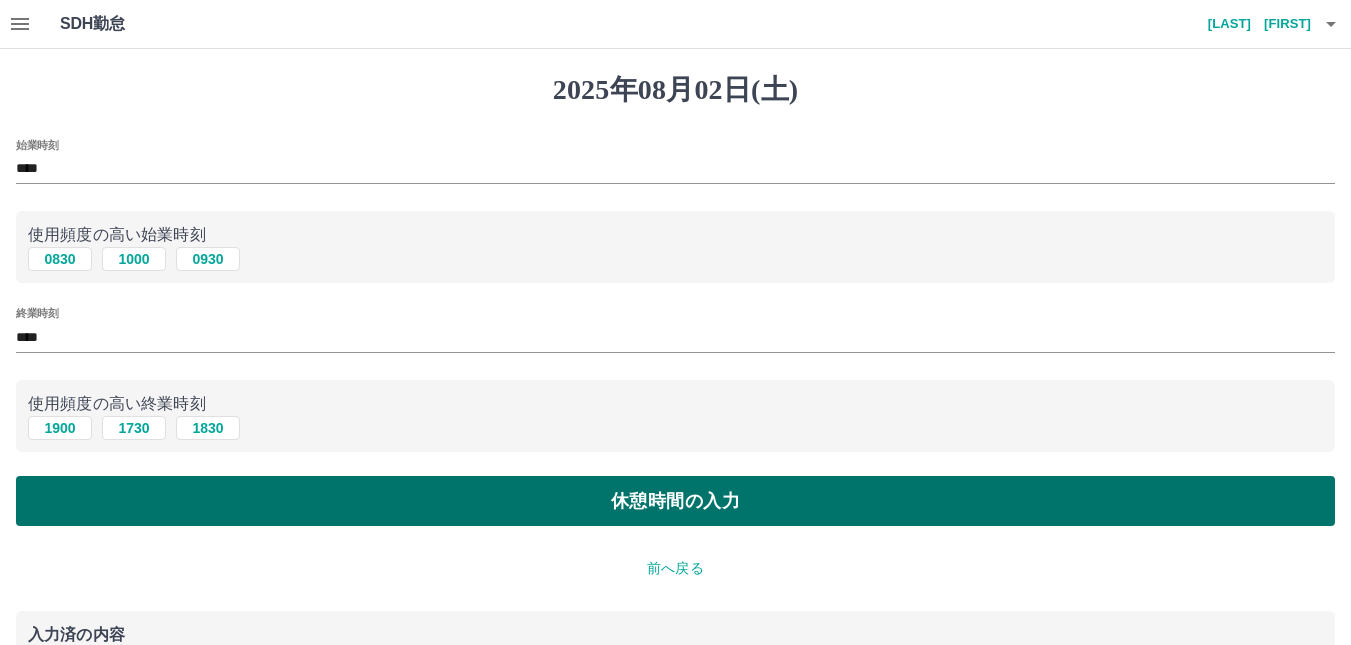 click on "休憩時間の入力" at bounding box center (675, 501) 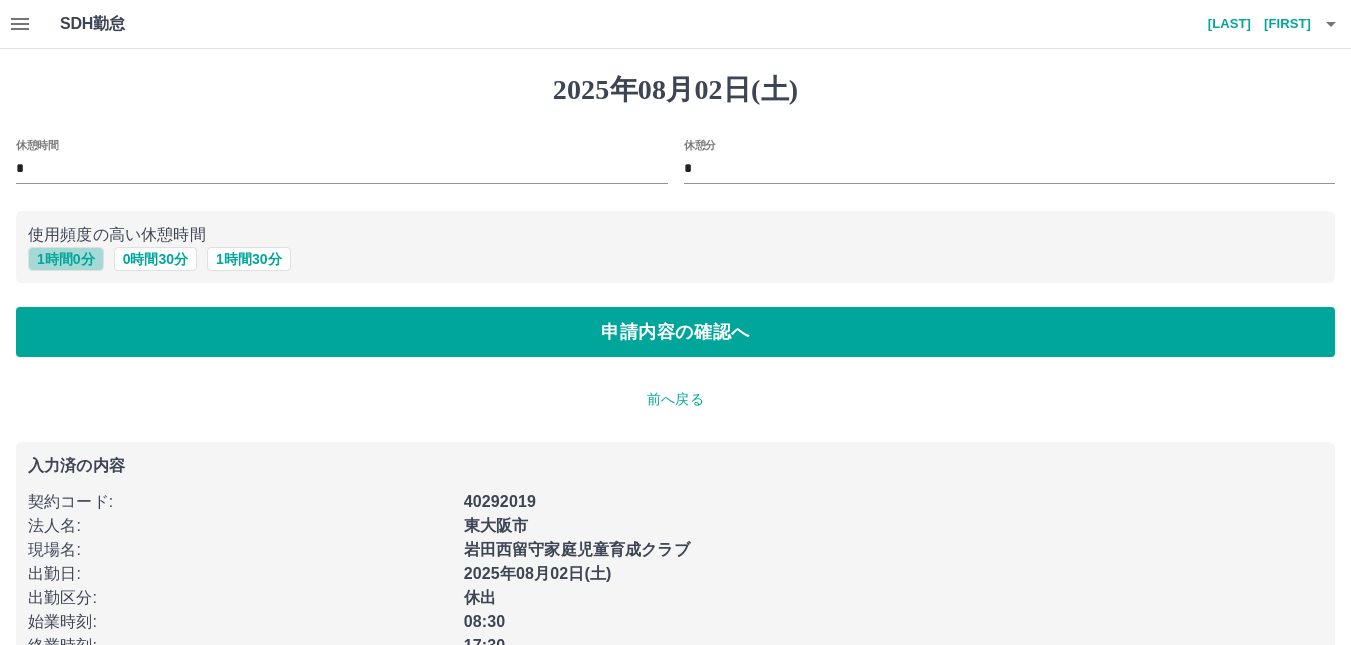 click on "1 時間 0 分" at bounding box center [66, 259] 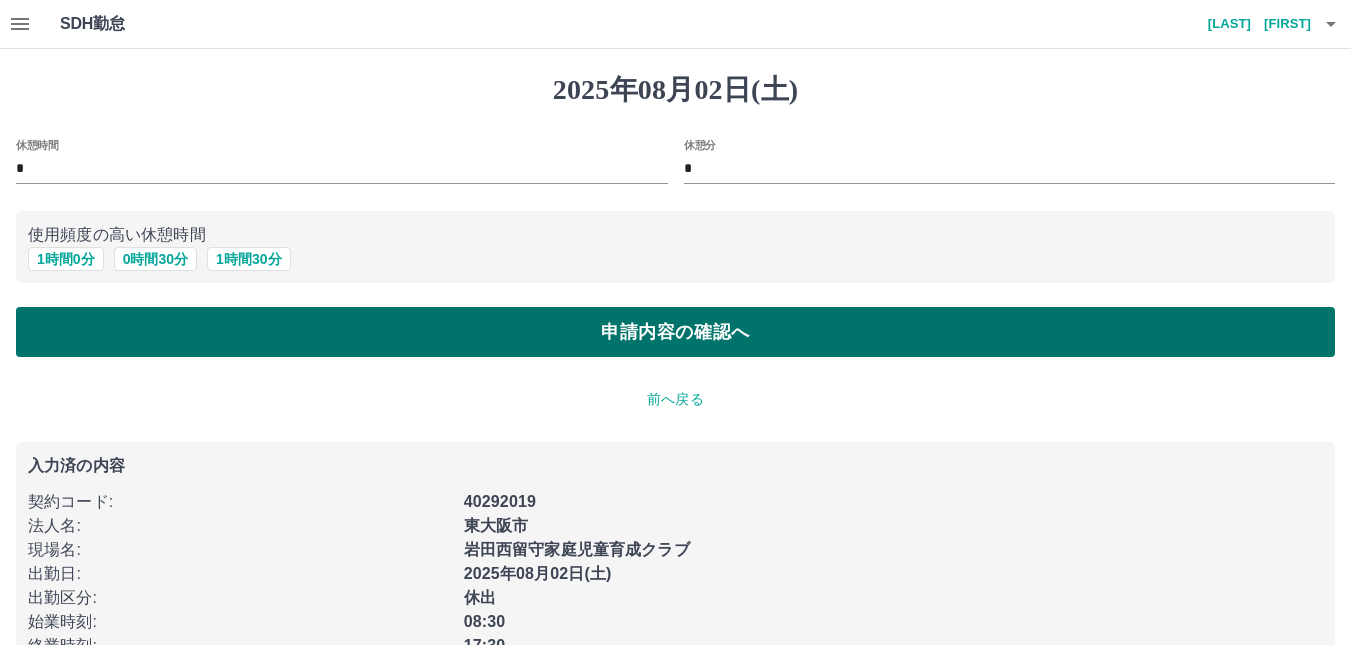 click on "申請内容の確認へ" at bounding box center (675, 332) 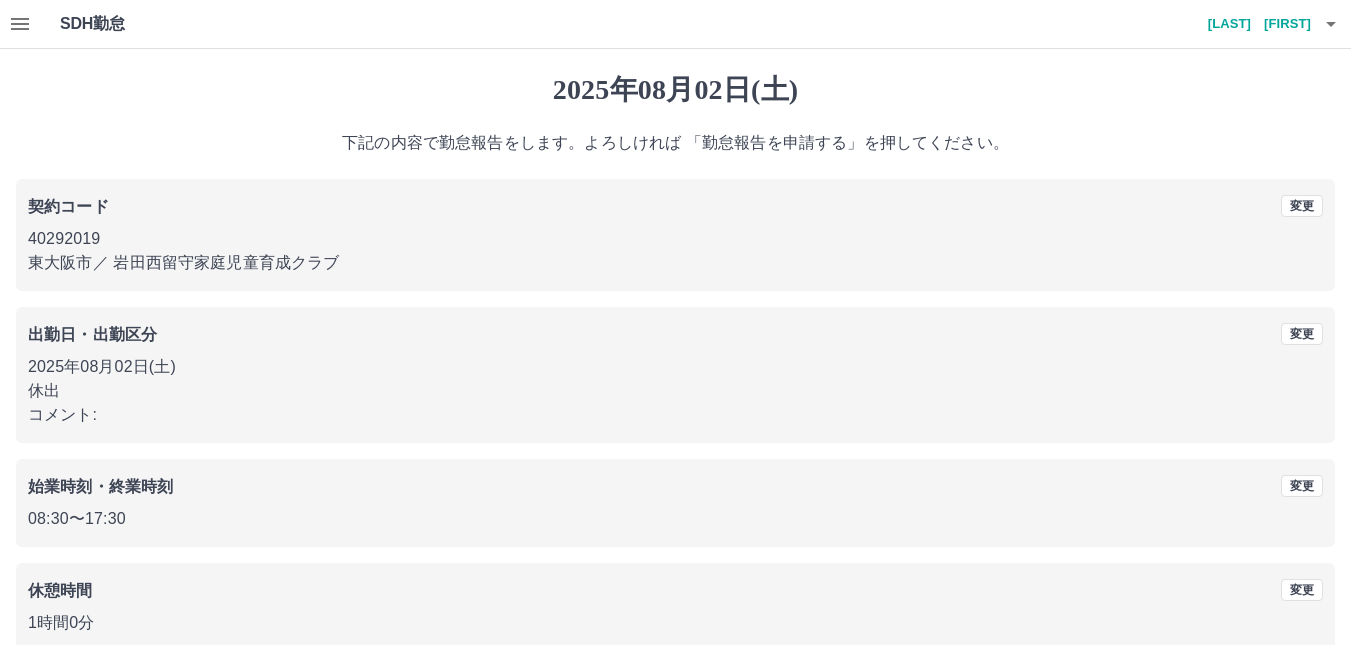 scroll, scrollTop: 48, scrollLeft: 0, axis: vertical 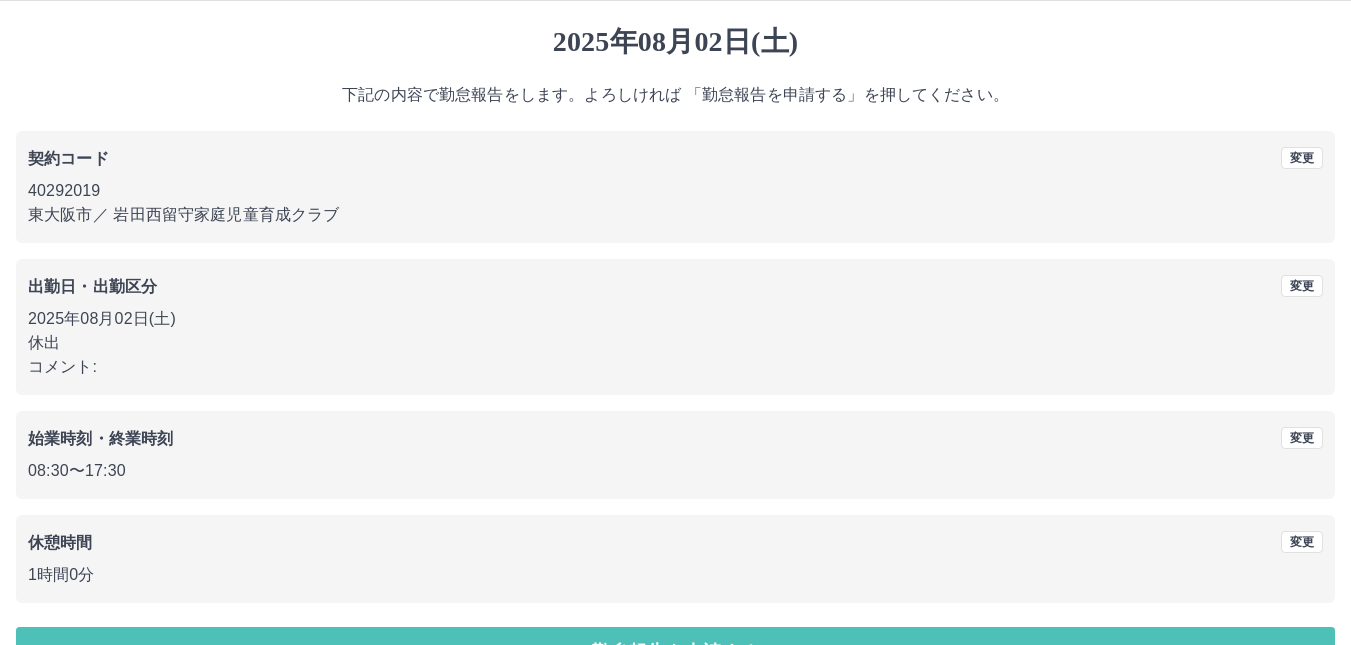 click on "勤怠報告を申請する" at bounding box center [675, 652] 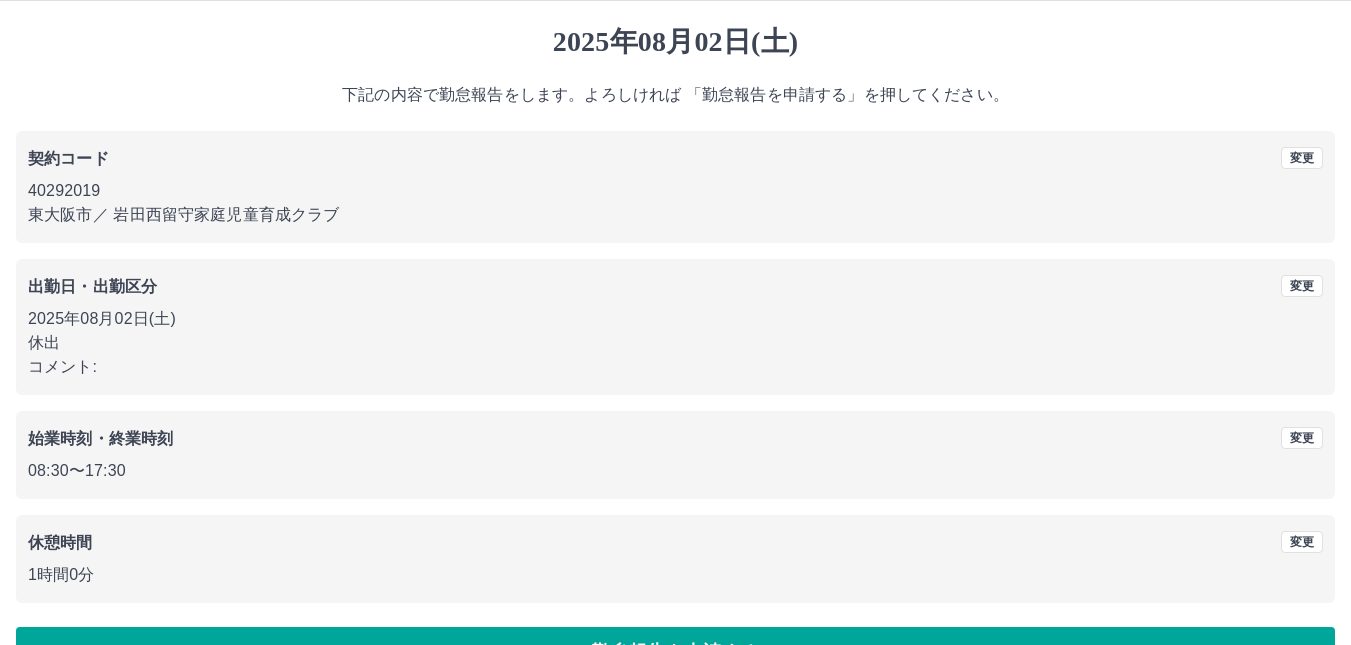 scroll, scrollTop: 0, scrollLeft: 0, axis: both 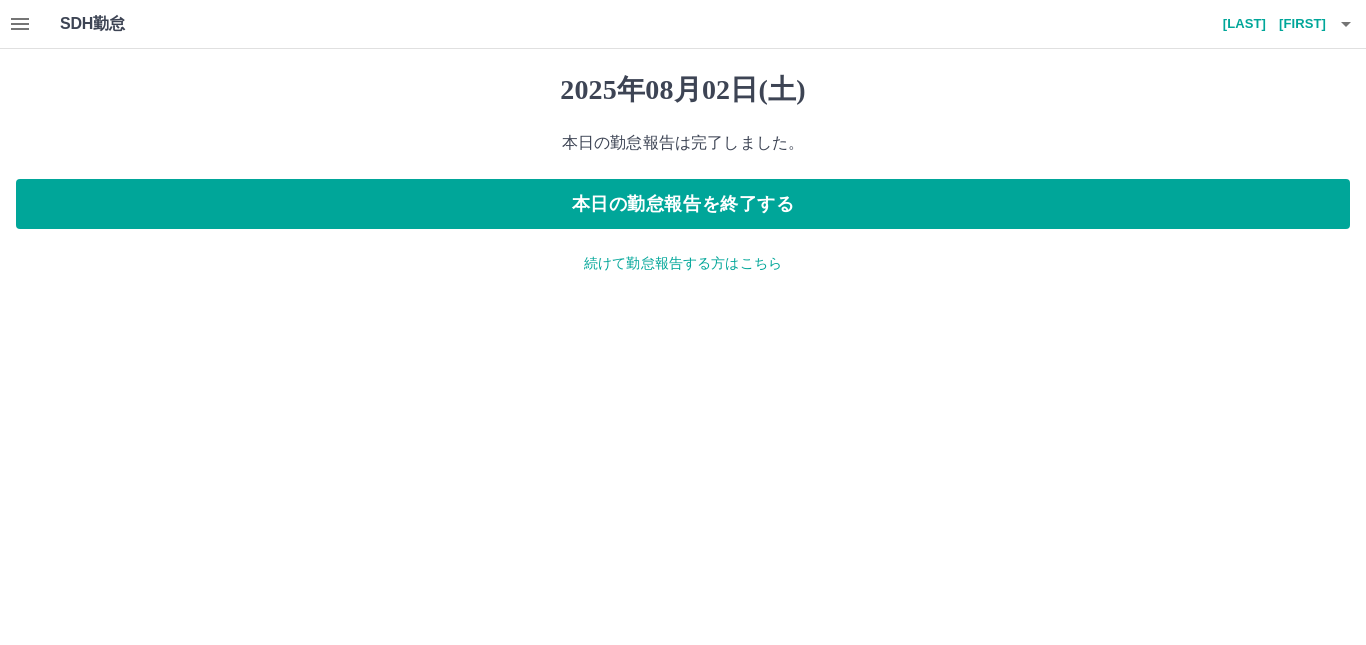 click 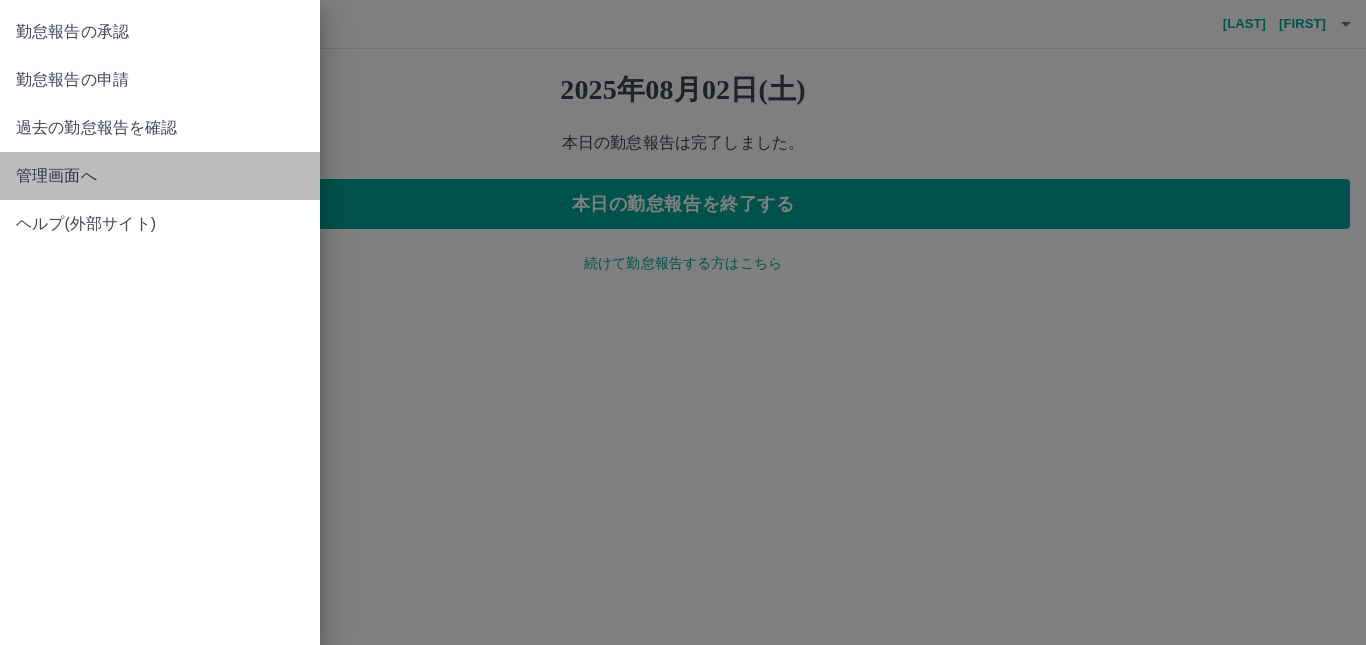 click on "管理画面へ" at bounding box center [160, 176] 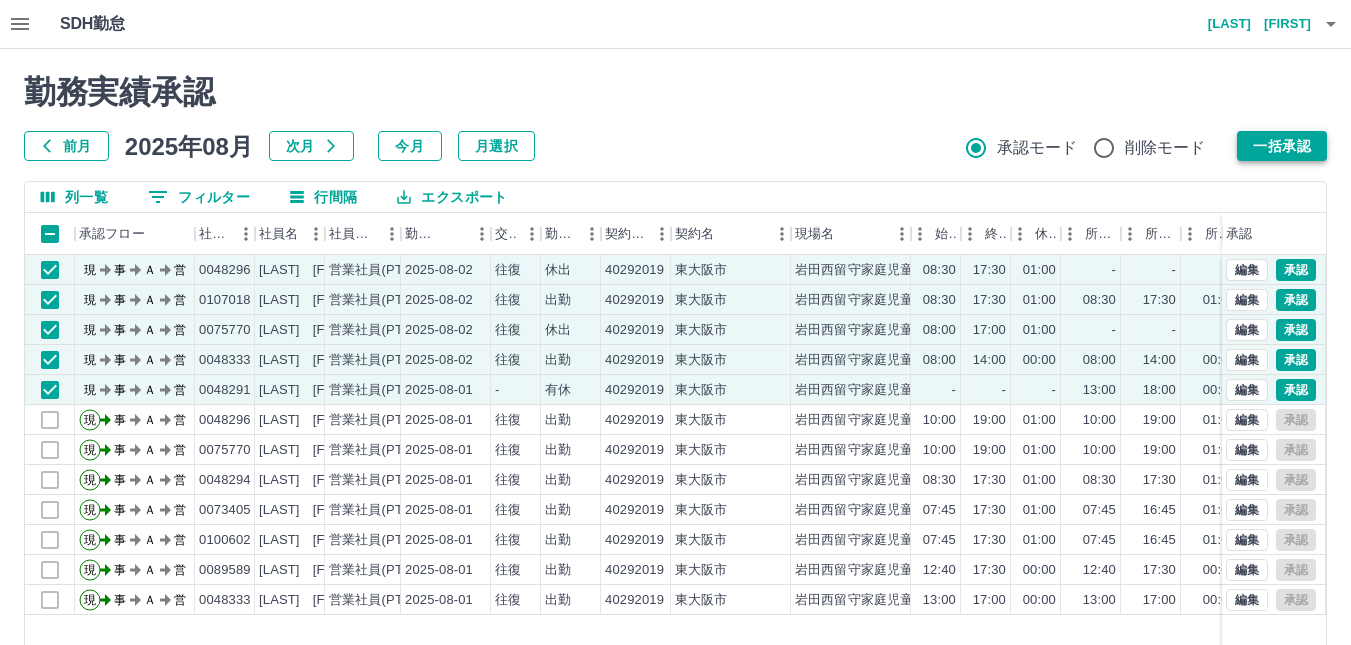 click on "一括承認" at bounding box center [1282, 146] 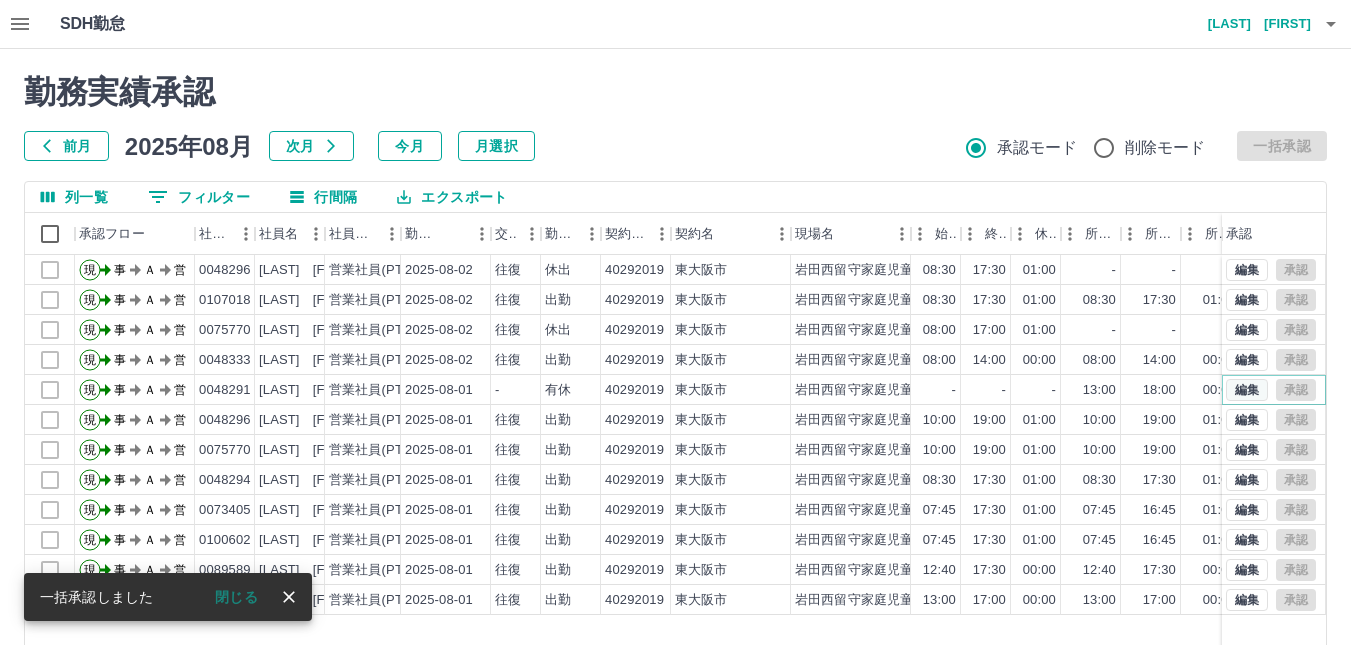 click on "編集" at bounding box center (1247, 390) 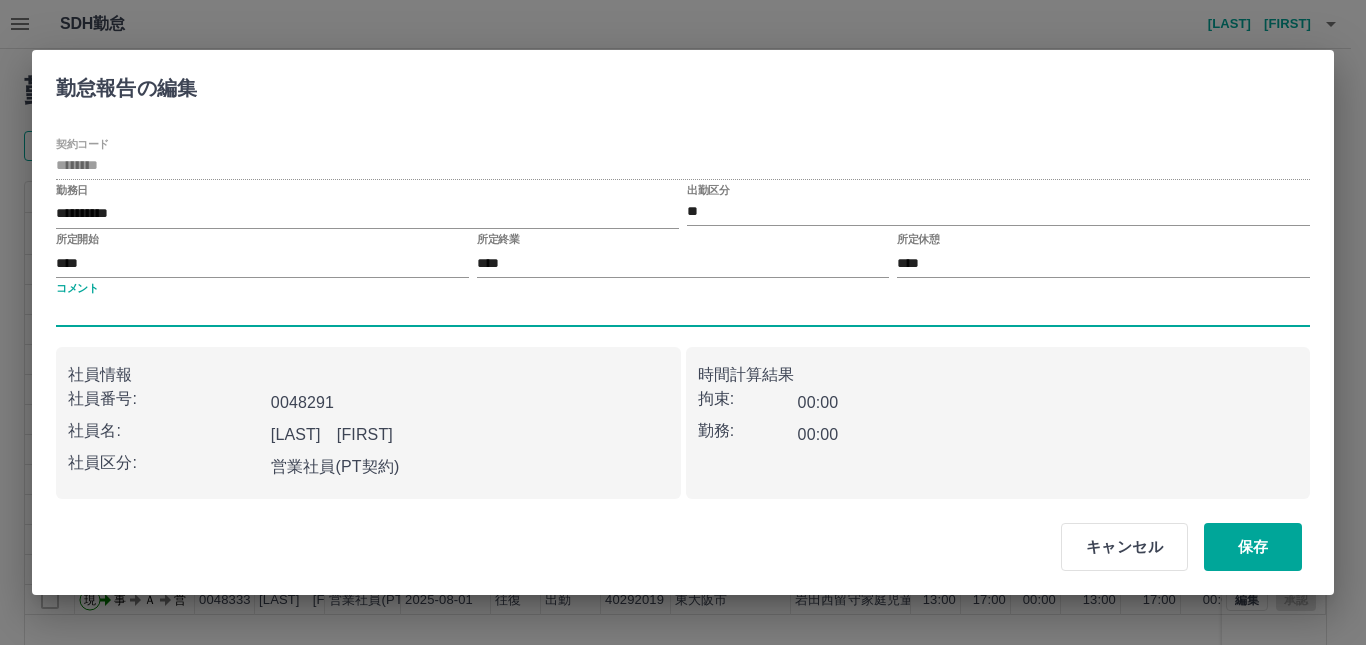click on "コメント" at bounding box center (683, 312) 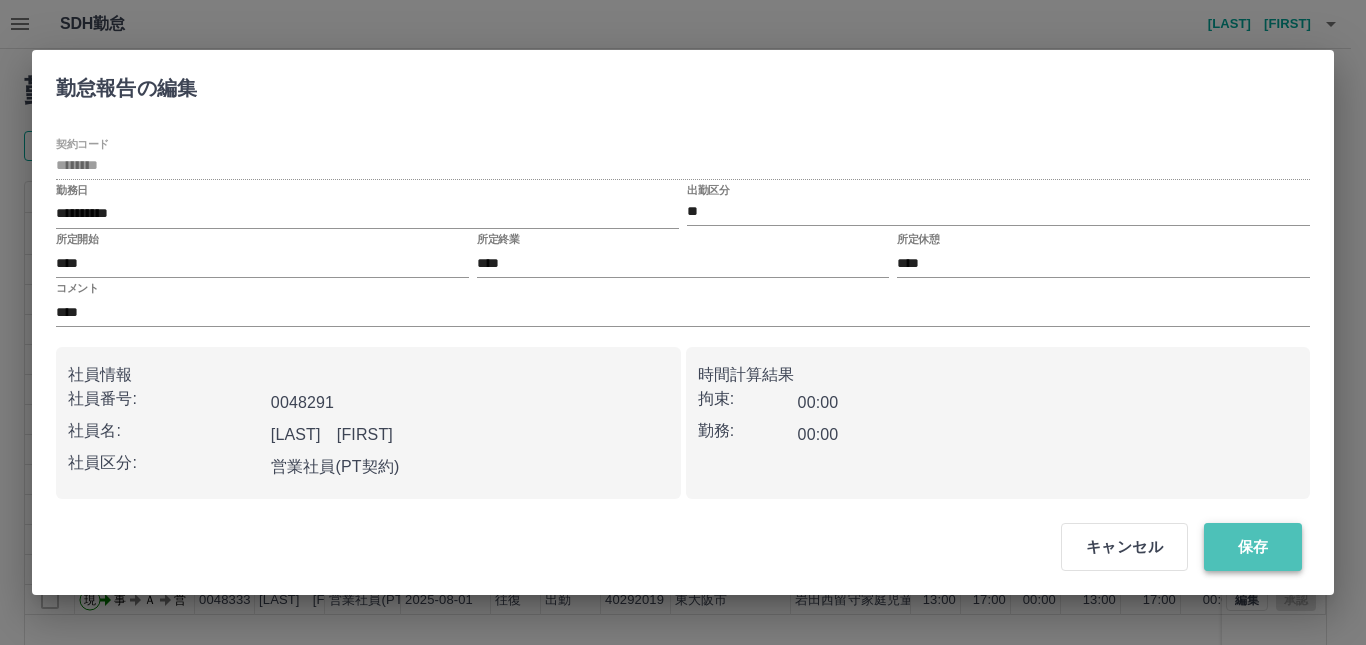 click on "保存" at bounding box center [1253, 547] 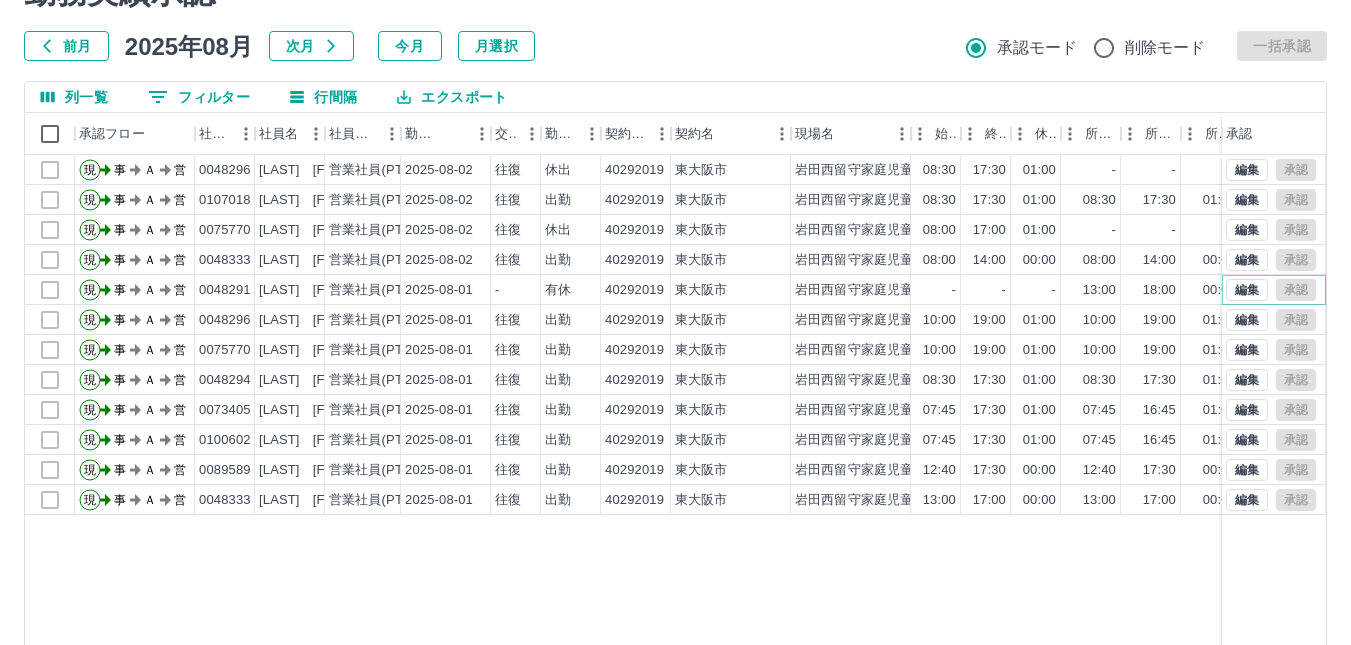 scroll, scrollTop: 0, scrollLeft: 0, axis: both 